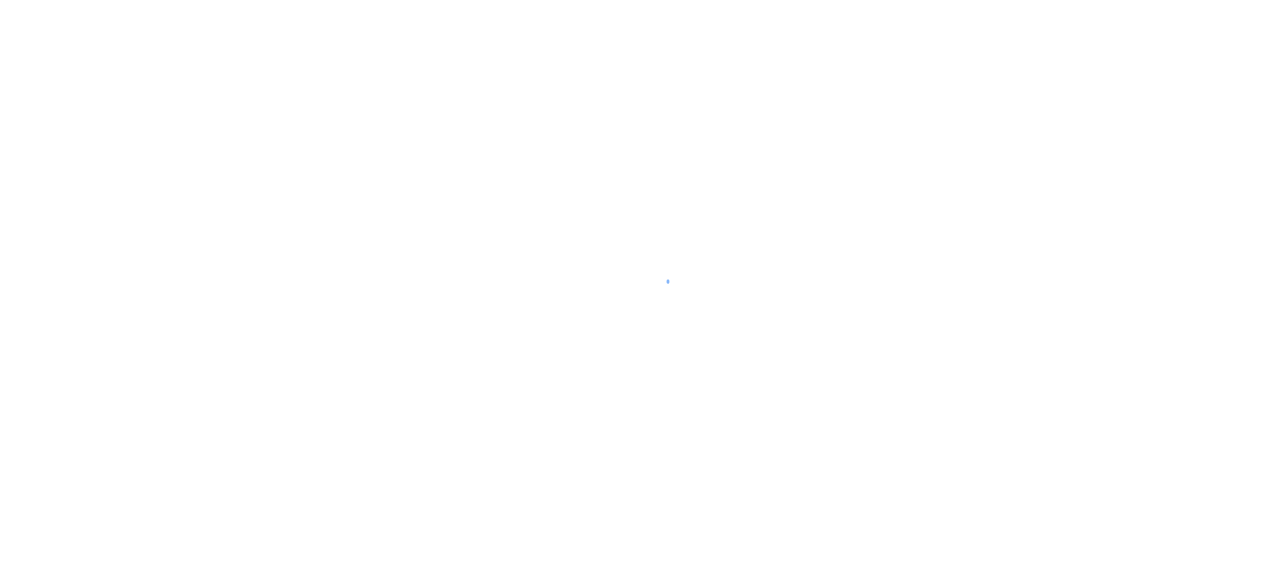 scroll, scrollTop: 0, scrollLeft: 0, axis: both 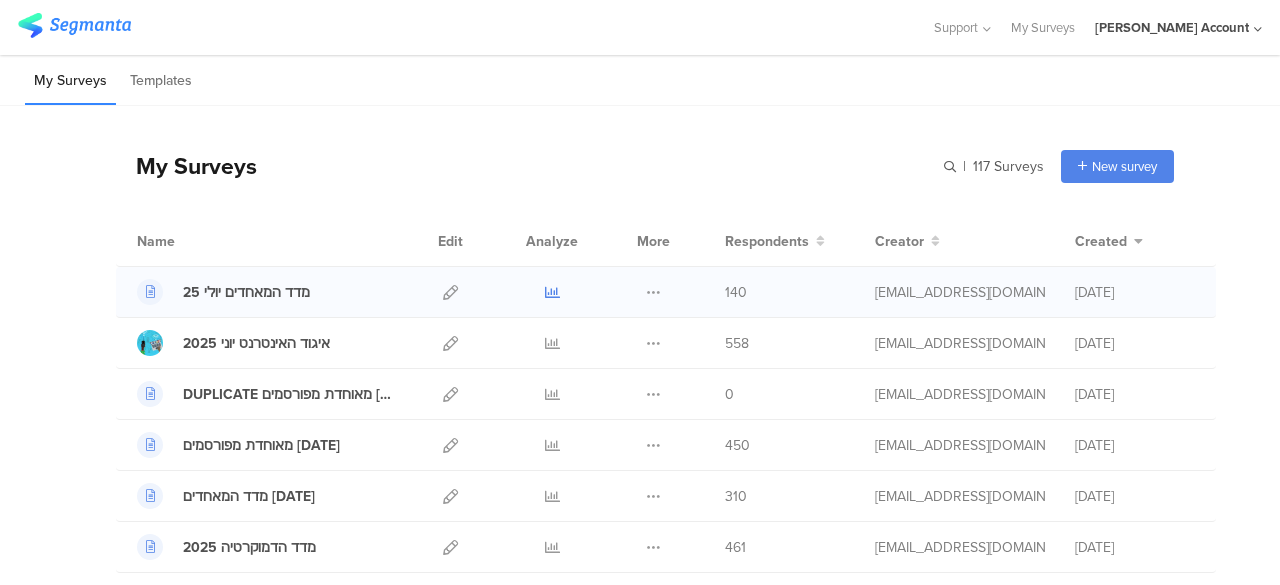 click at bounding box center (552, 292) 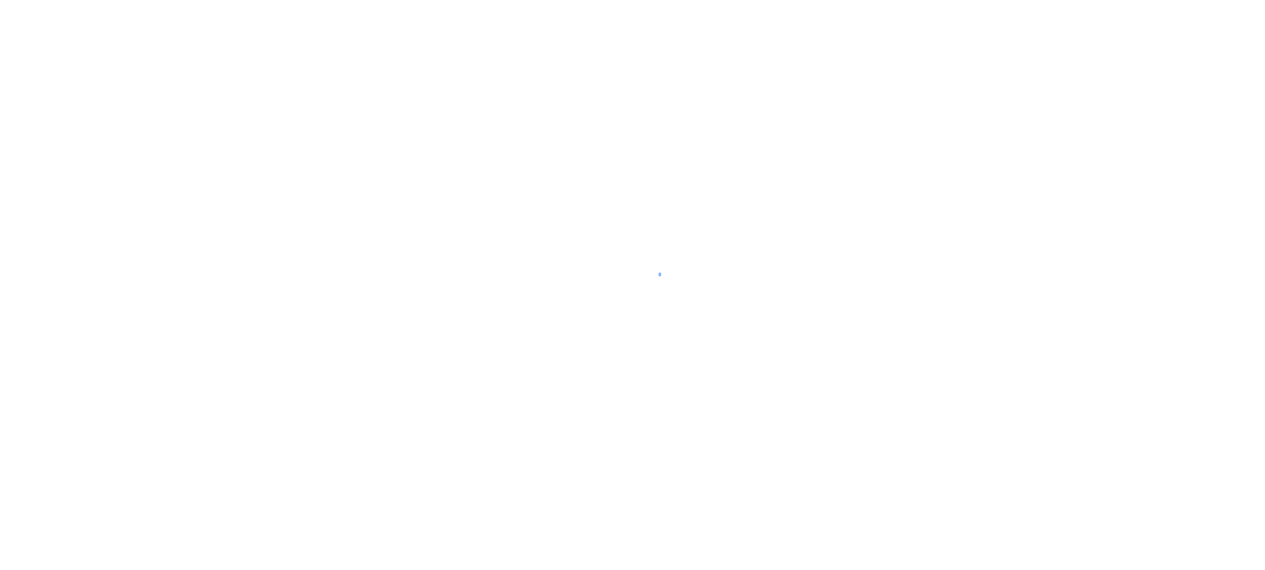 scroll, scrollTop: 0, scrollLeft: 0, axis: both 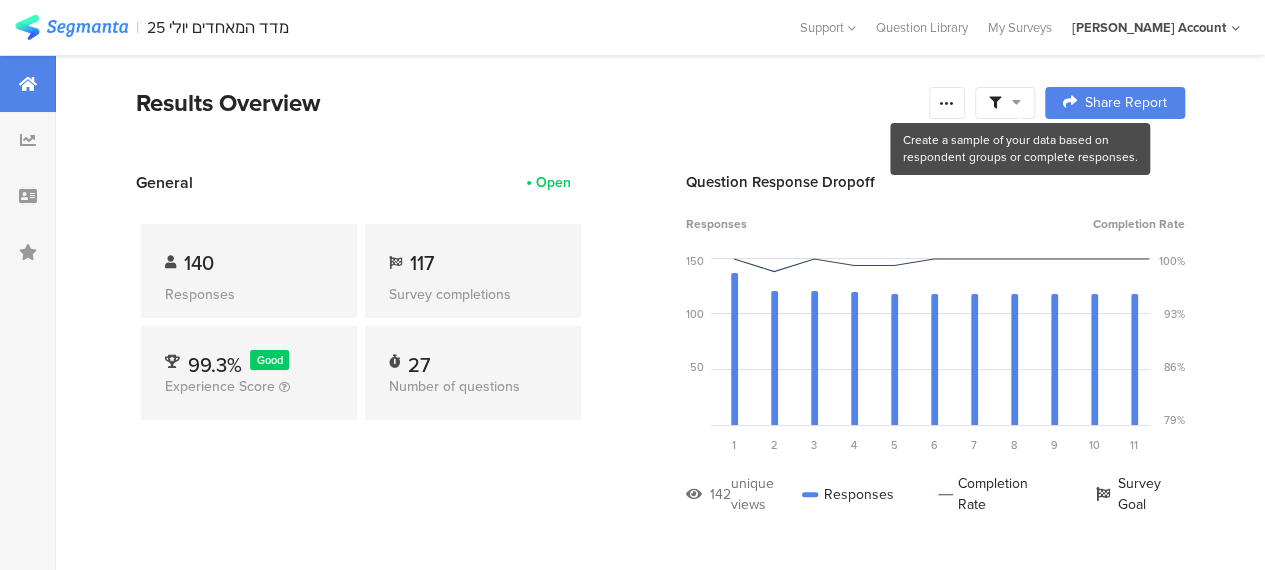 click at bounding box center (1016, 102) 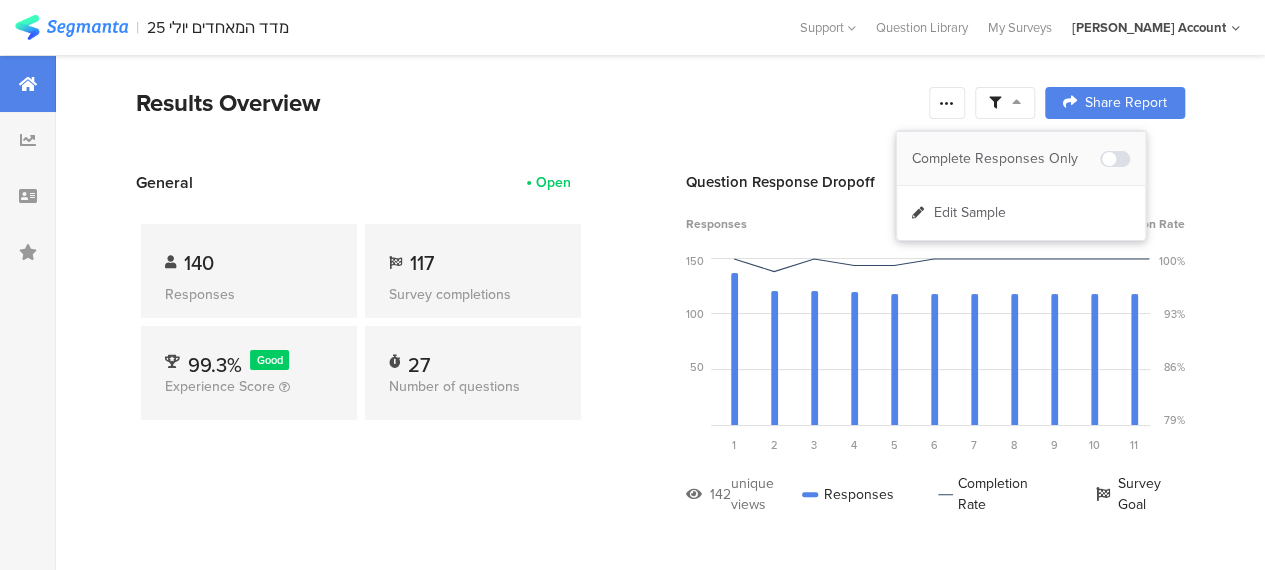 click on "Complete Responses Only" at bounding box center [1006, 159] 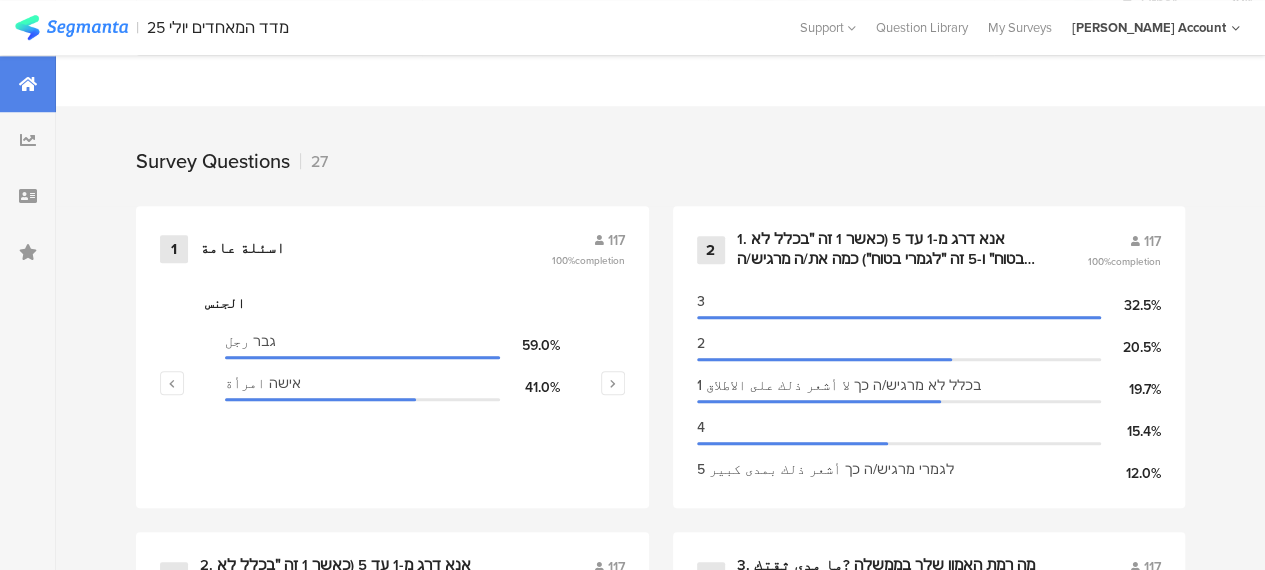 scroll, scrollTop: 800, scrollLeft: 0, axis: vertical 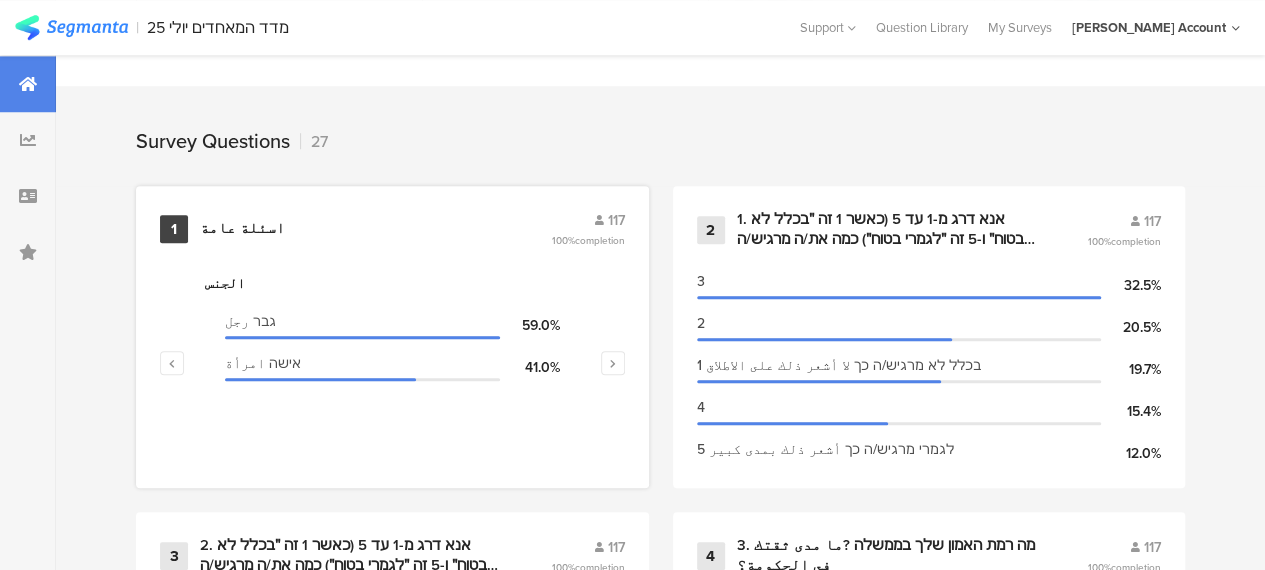 click on "اسئلة عامة" at bounding box center [242, 229] 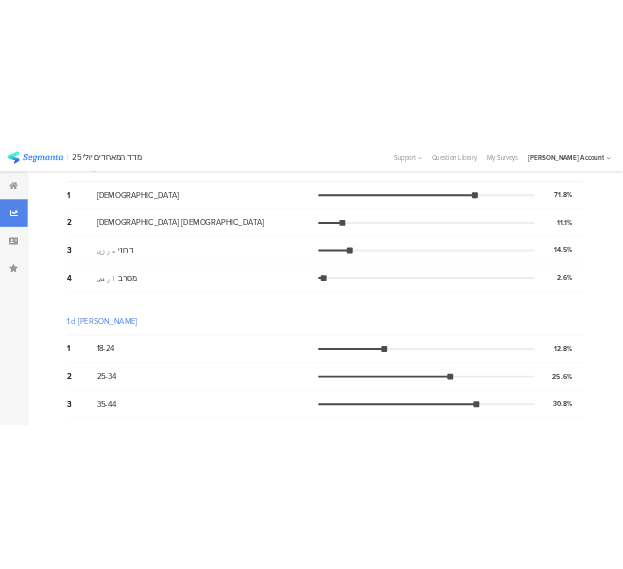 scroll, scrollTop: 0, scrollLeft: 0, axis: both 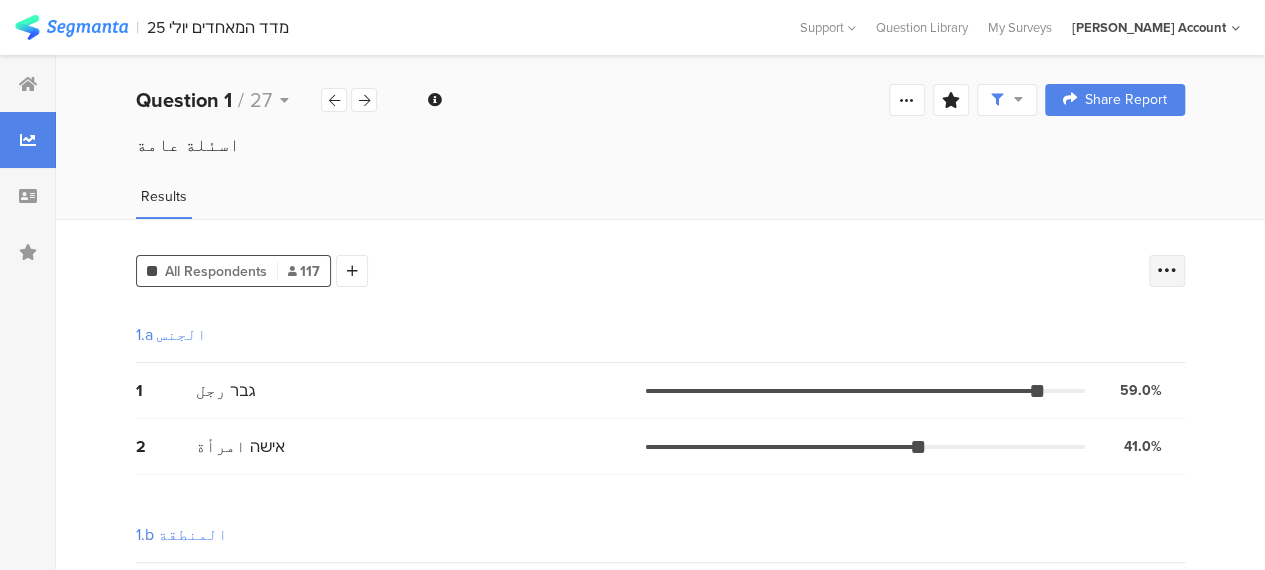 click at bounding box center [1167, 271] 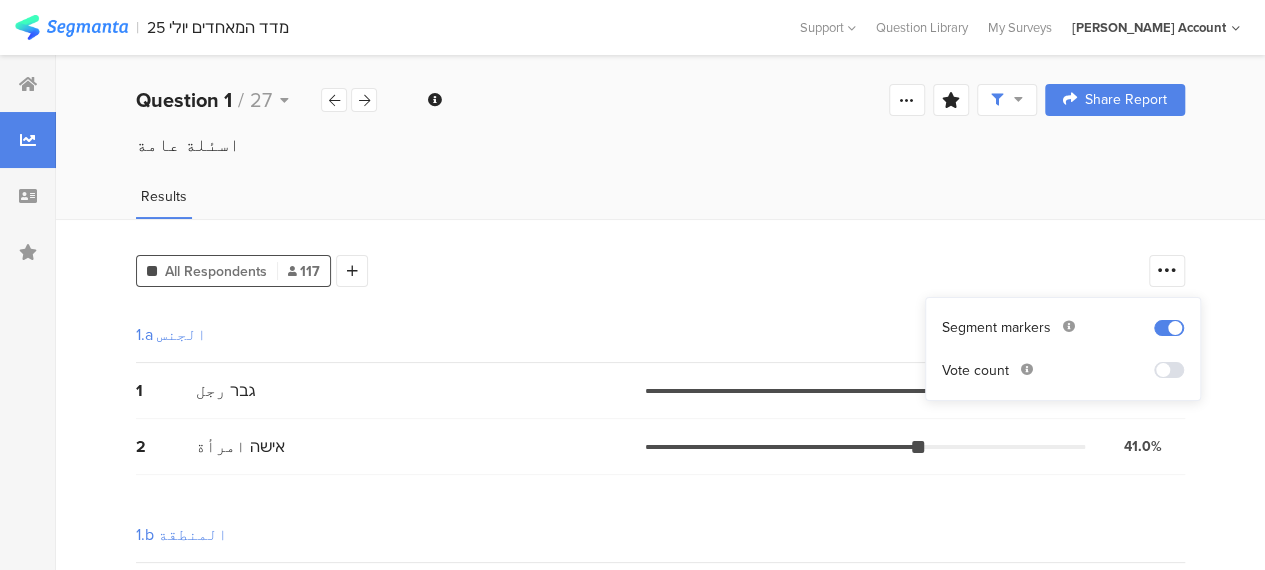 click at bounding box center (1169, 370) 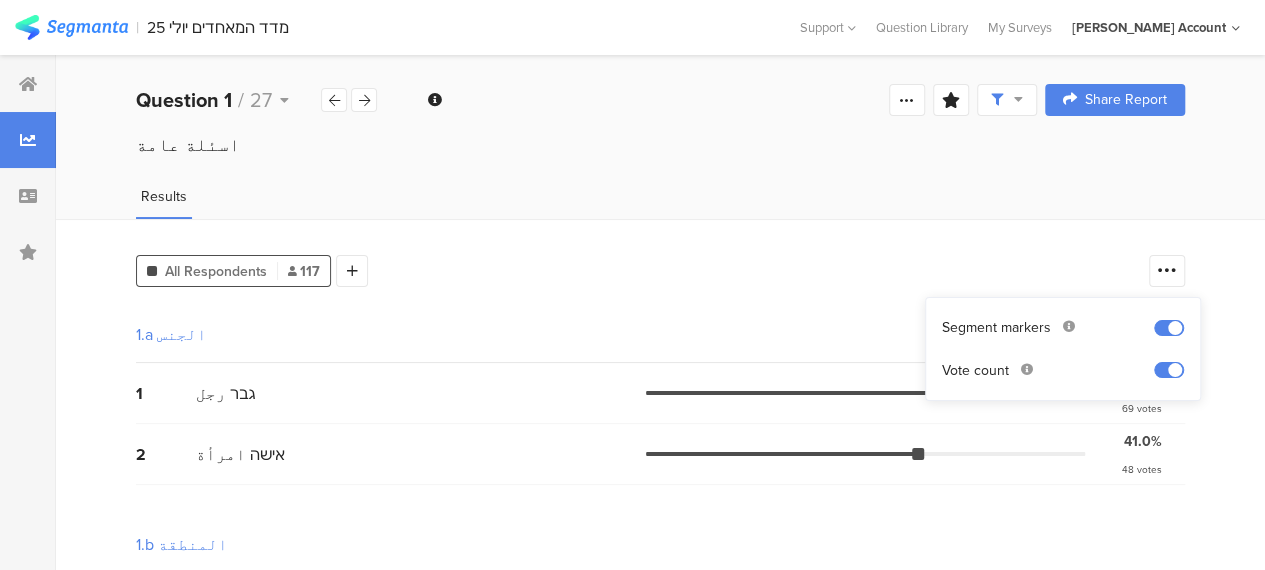 click on "1.a الجنس" at bounding box center (660, 335) 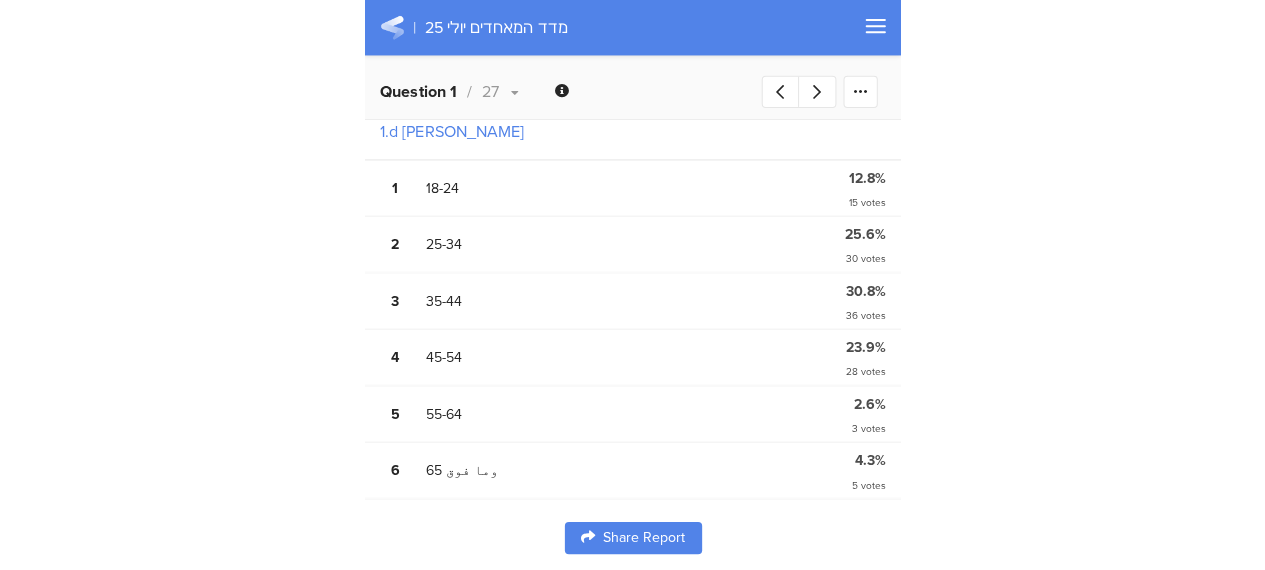 scroll, scrollTop: 958, scrollLeft: 0, axis: vertical 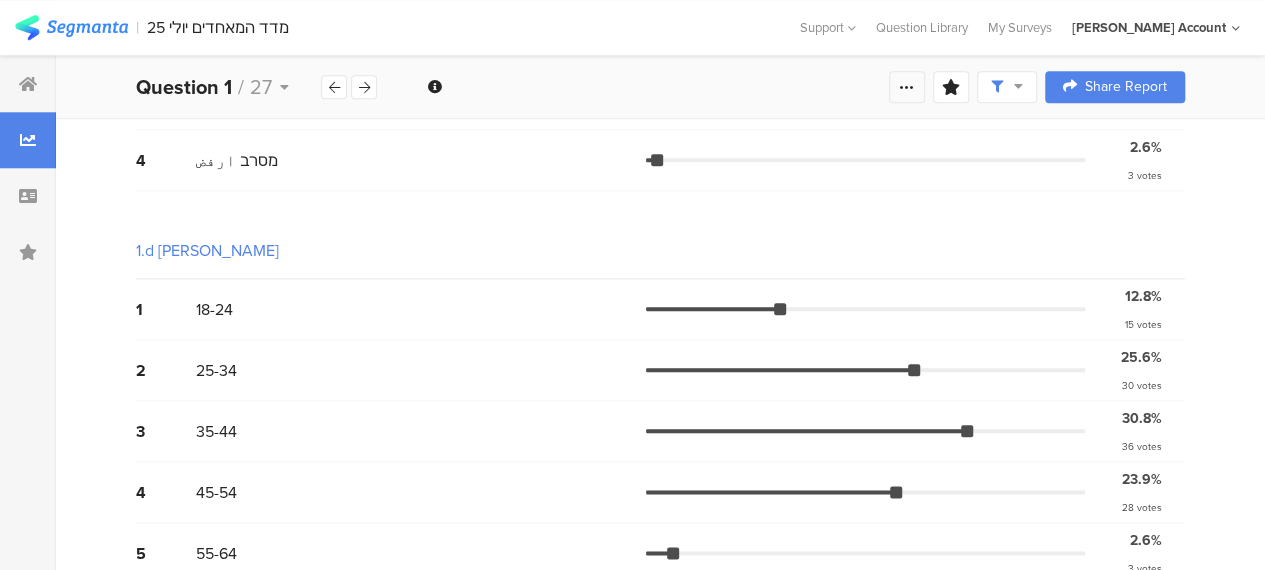 click at bounding box center (907, 87) 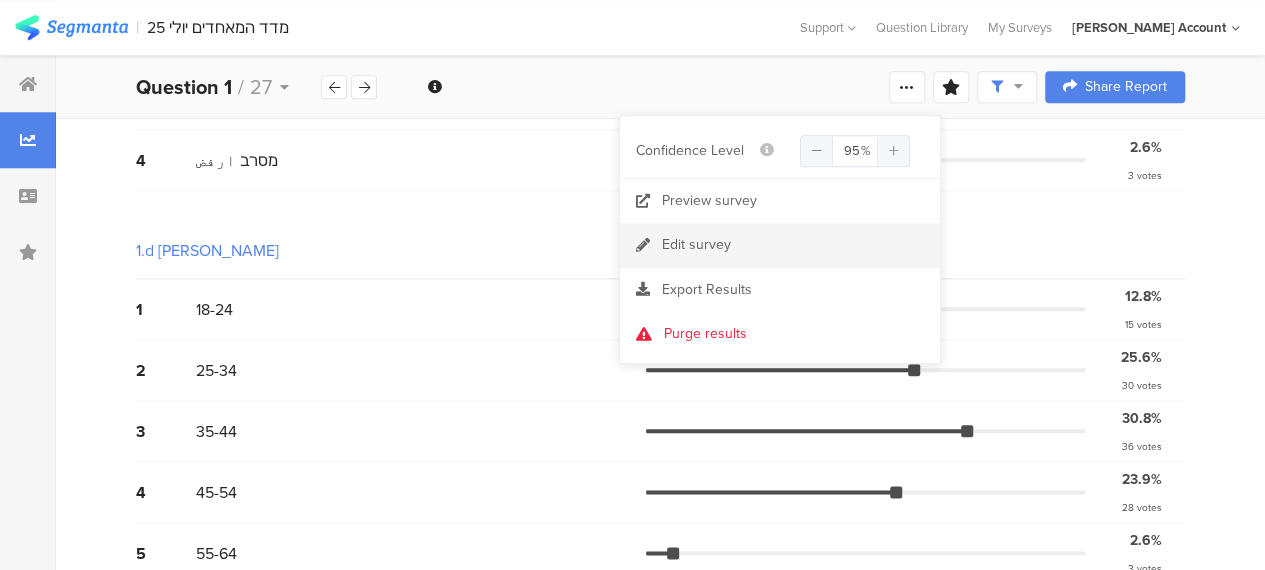 click on "Edit survey" at bounding box center [696, 245] 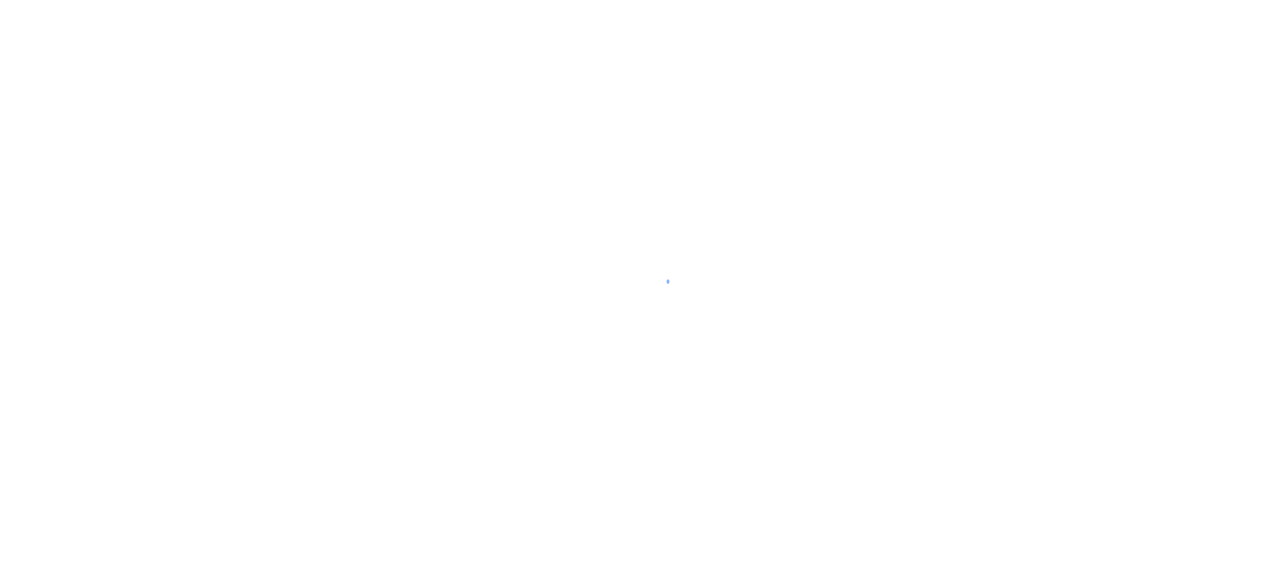 scroll, scrollTop: 0, scrollLeft: 0, axis: both 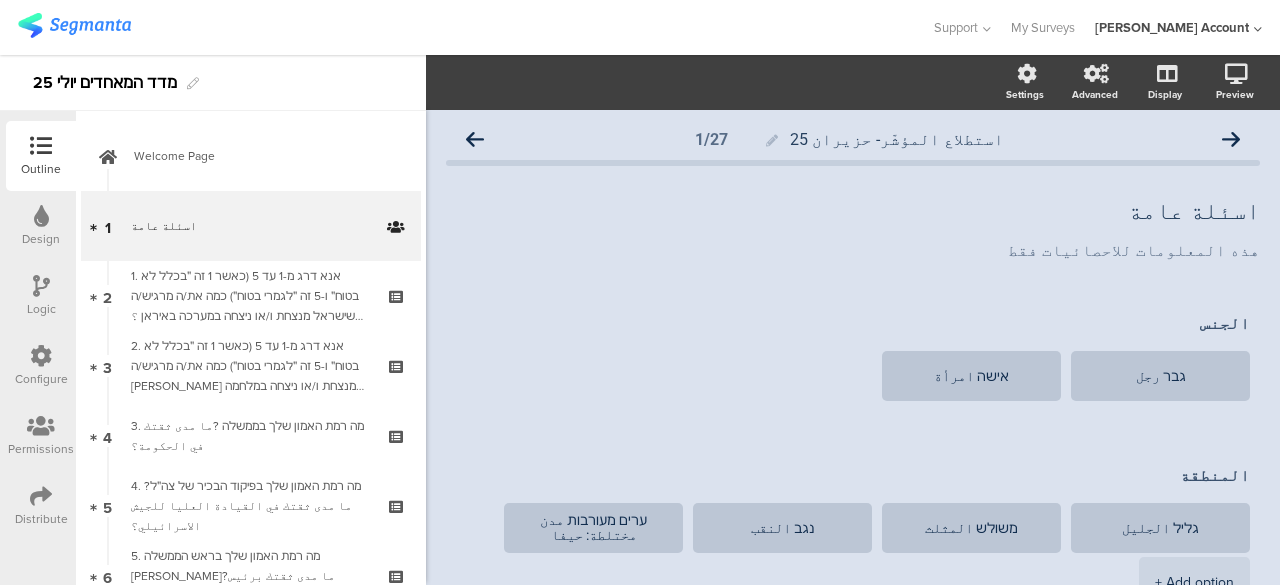 click at bounding box center (41, 496) 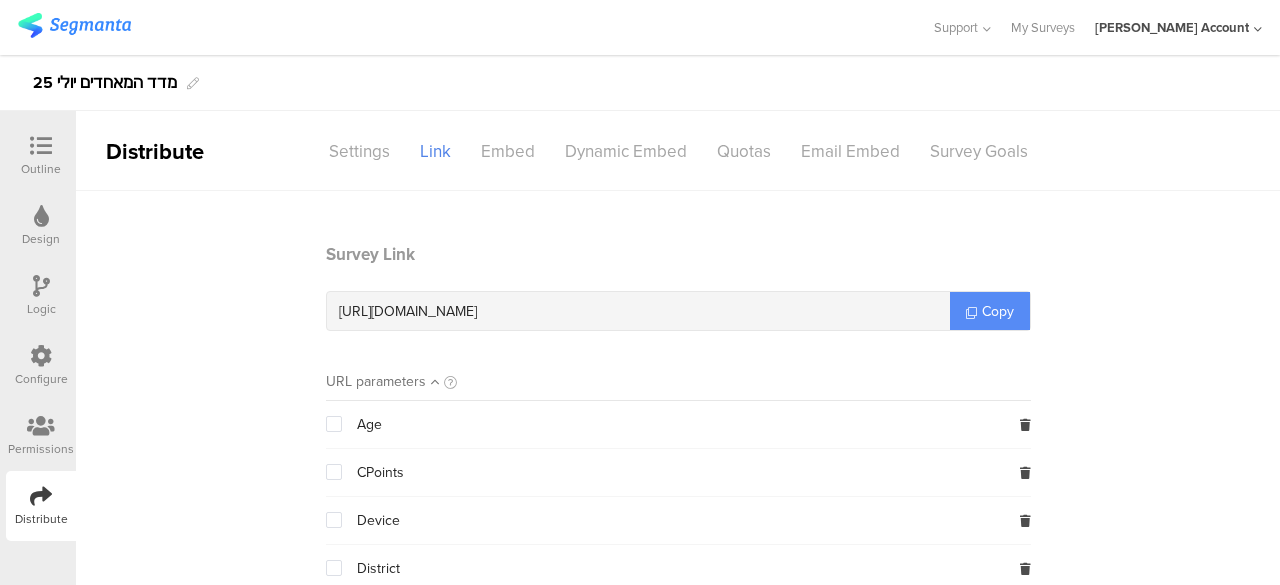 click on "Copy" at bounding box center [990, 311] 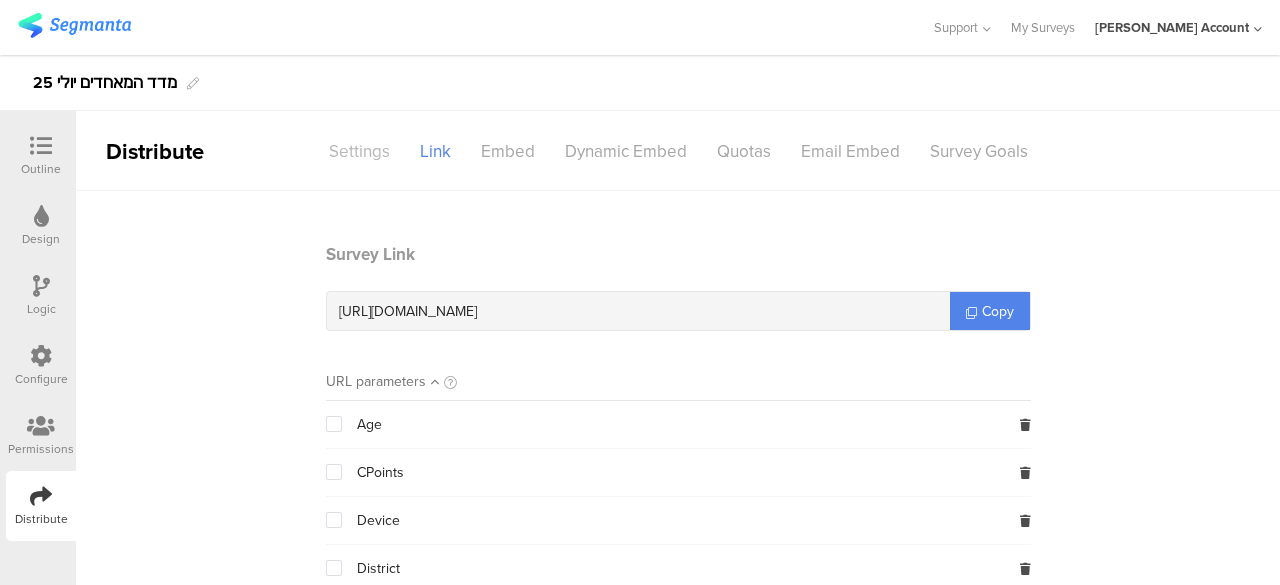 click on "Settings" at bounding box center (359, 151) 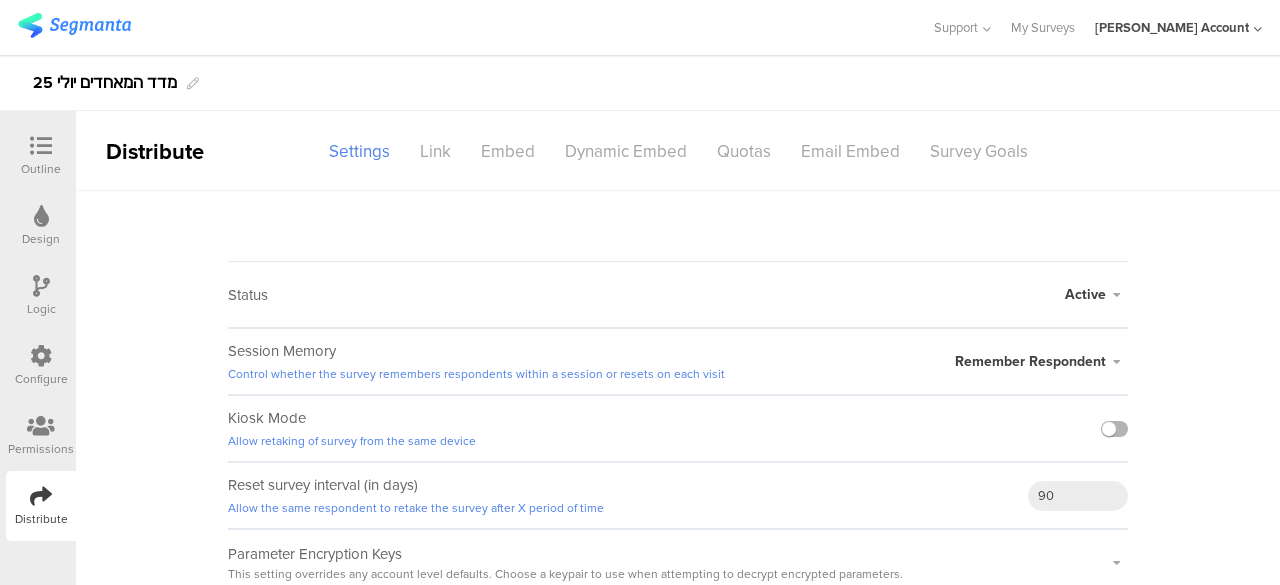 click at bounding box center [1114, 429] 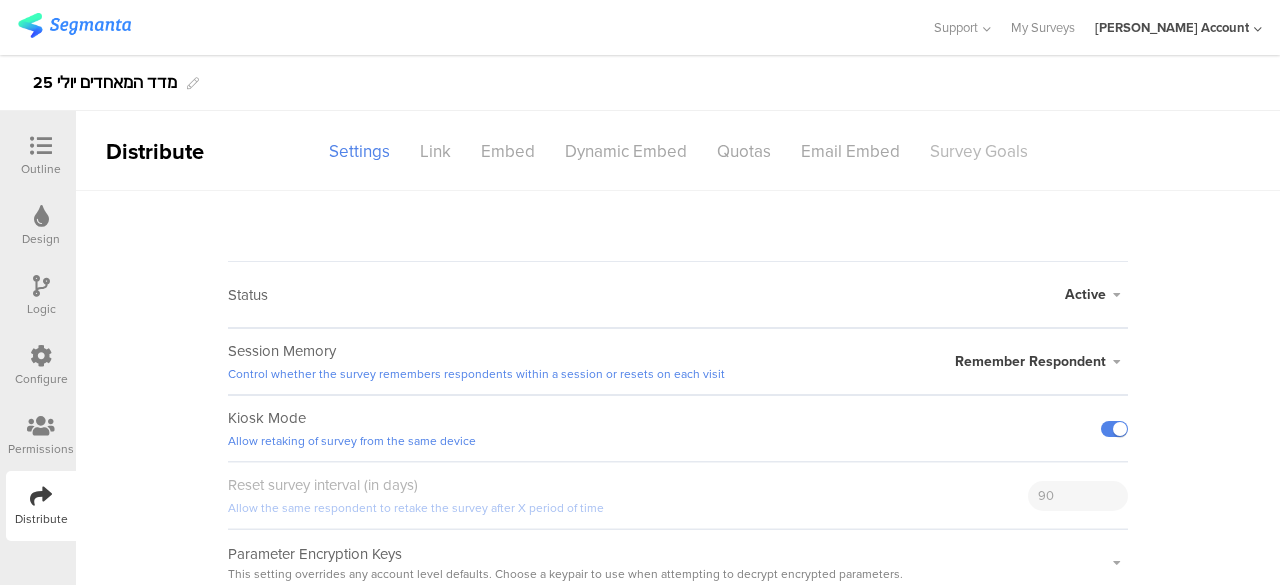 click on "Survey Goals" at bounding box center [979, 151] 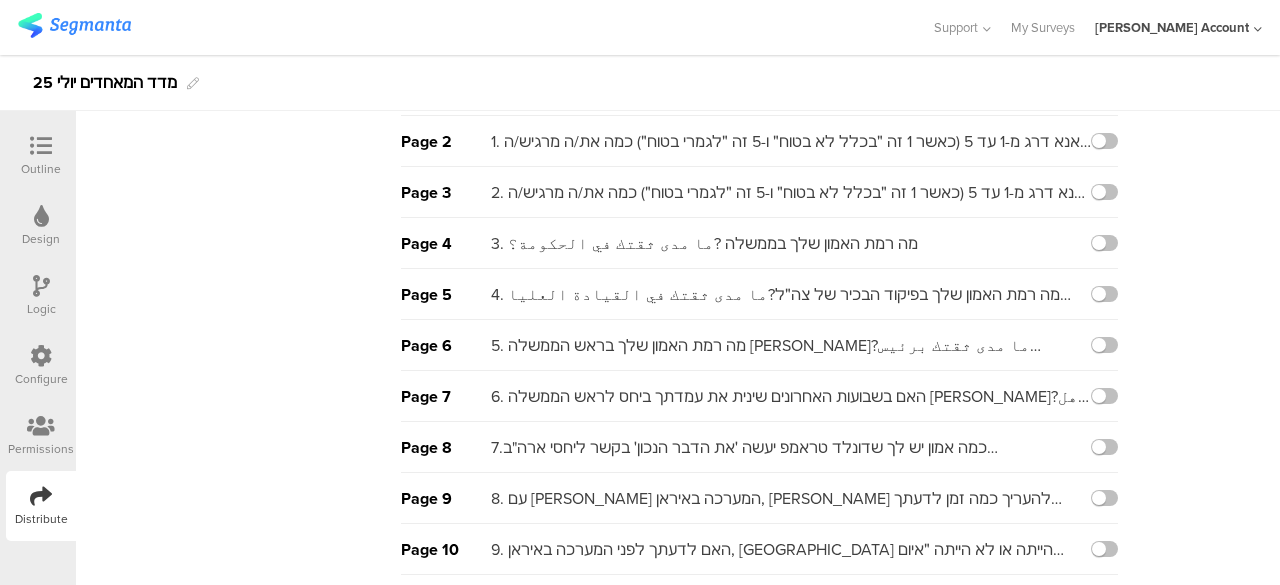 scroll, scrollTop: 0, scrollLeft: 0, axis: both 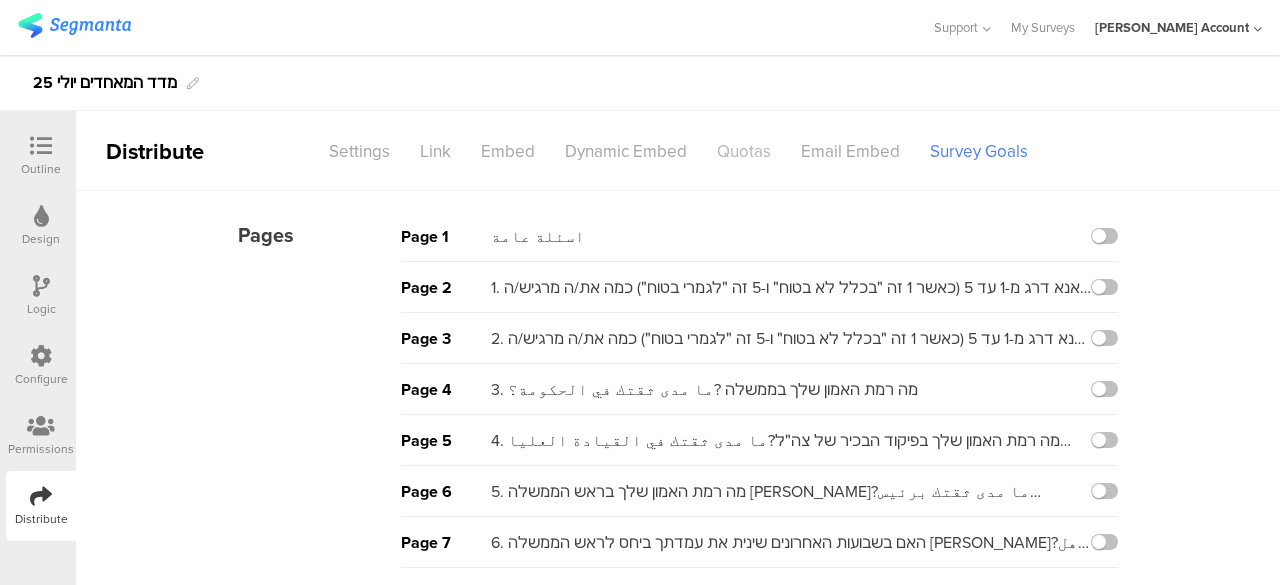 click on "Quotas" at bounding box center (744, 151) 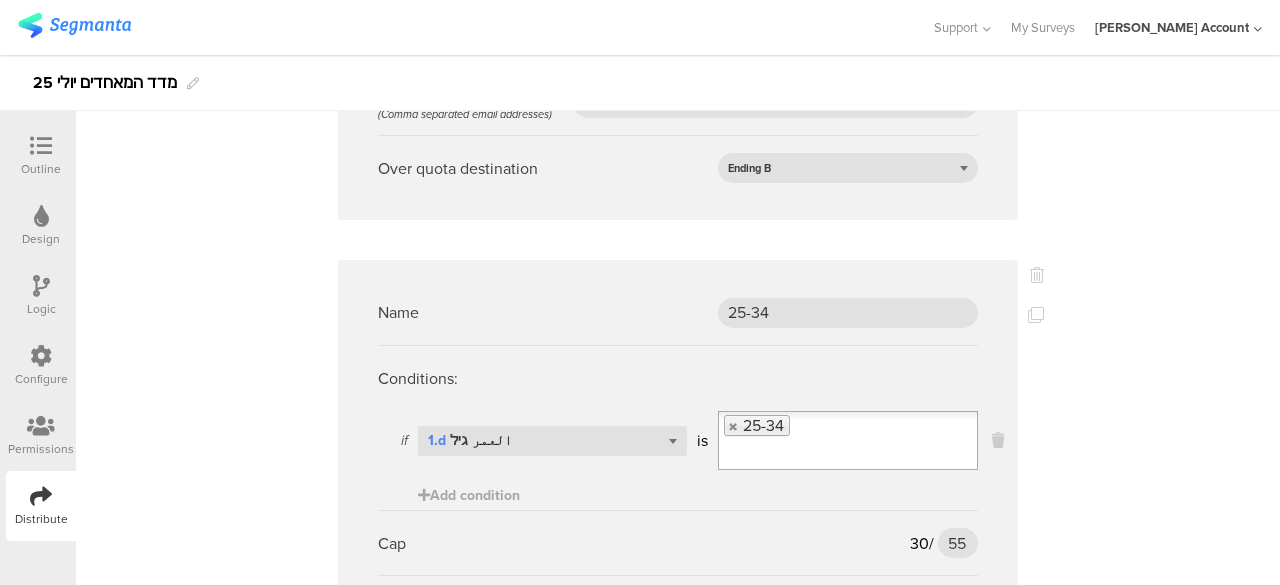scroll, scrollTop: 6500, scrollLeft: 0, axis: vertical 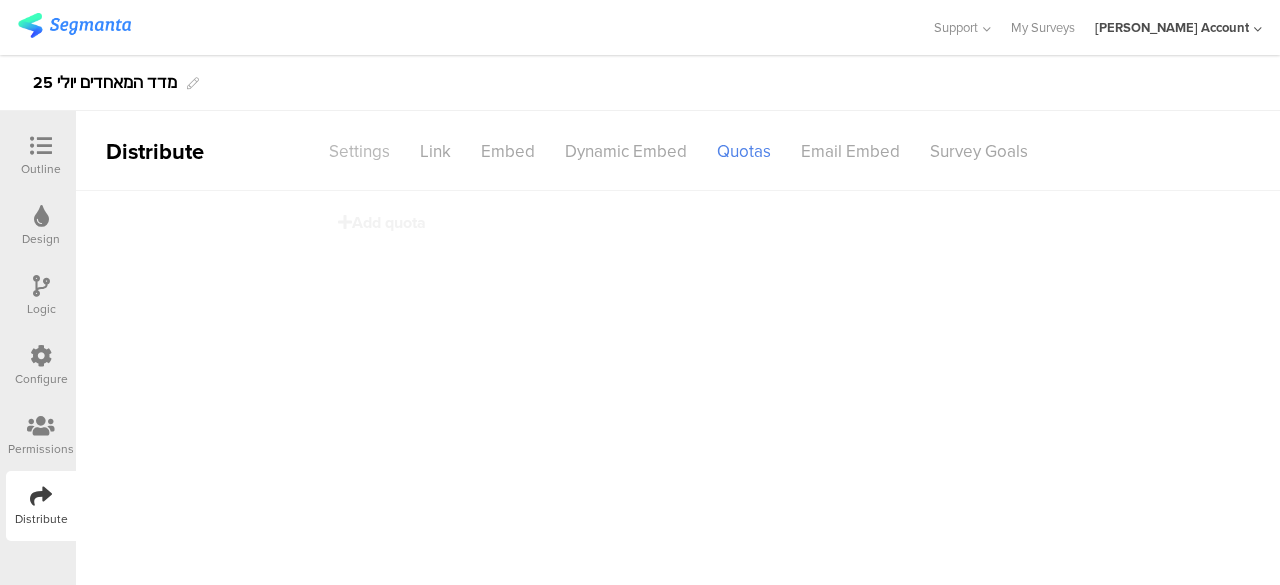 click on "Settings" at bounding box center (359, 151) 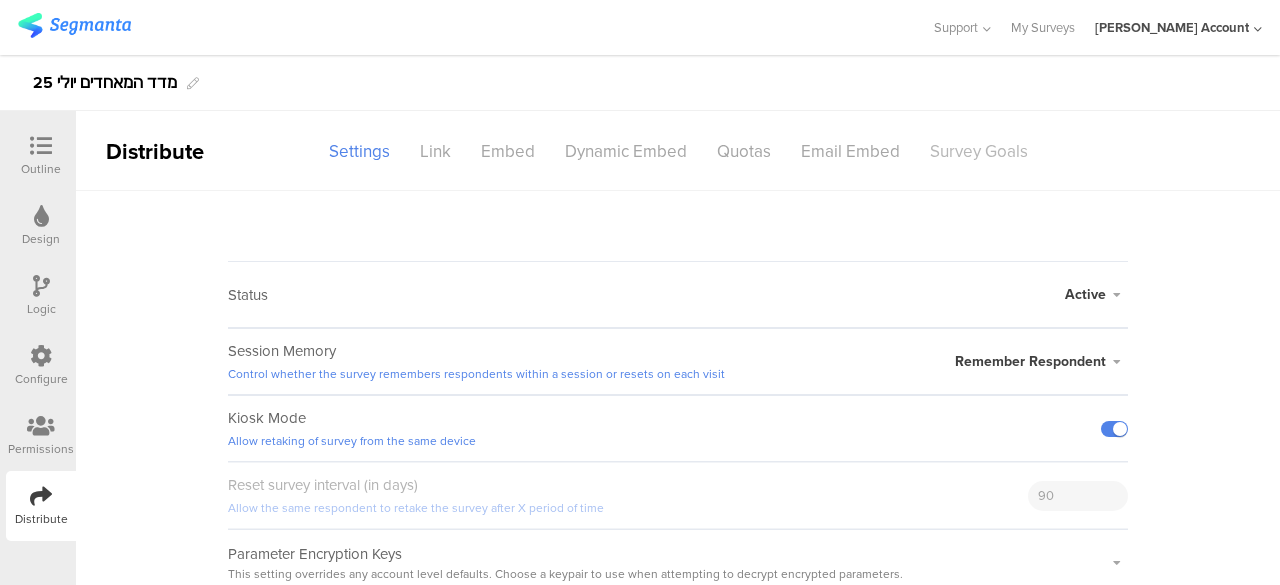 click on "Survey Goals" at bounding box center [979, 151] 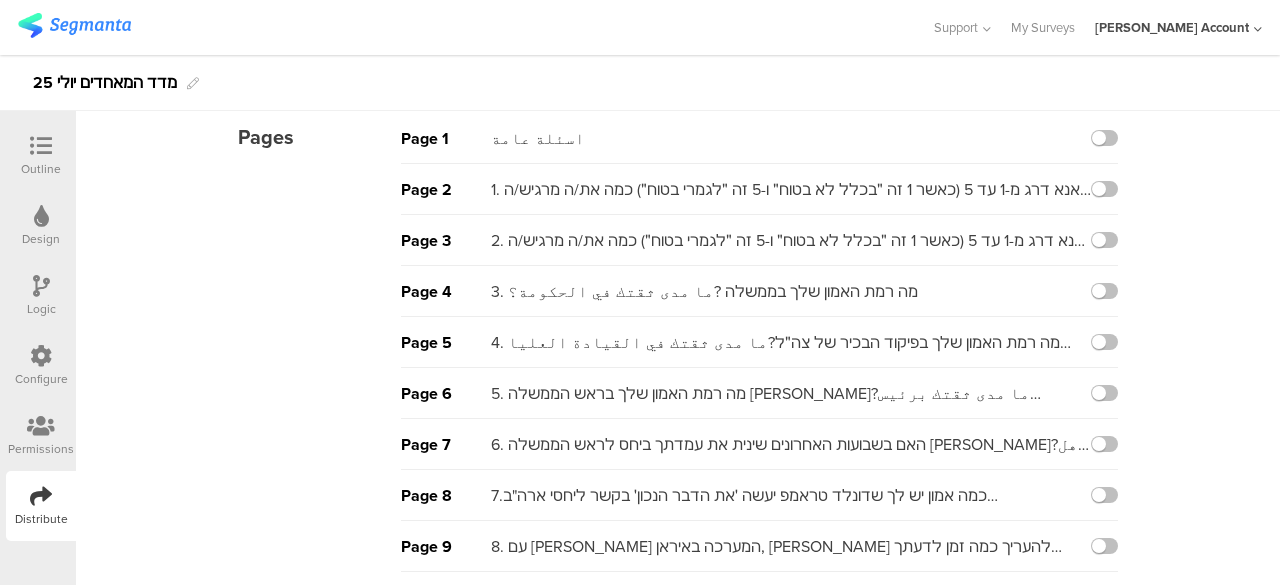 scroll, scrollTop: 0, scrollLeft: 0, axis: both 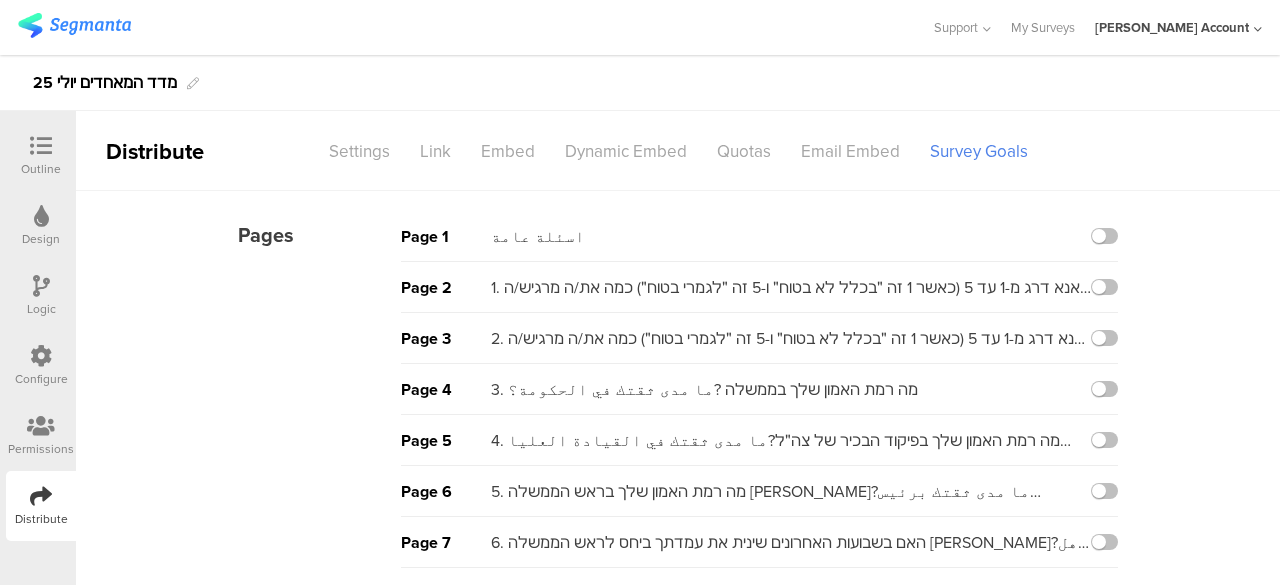 click at bounding box center [41, 146] 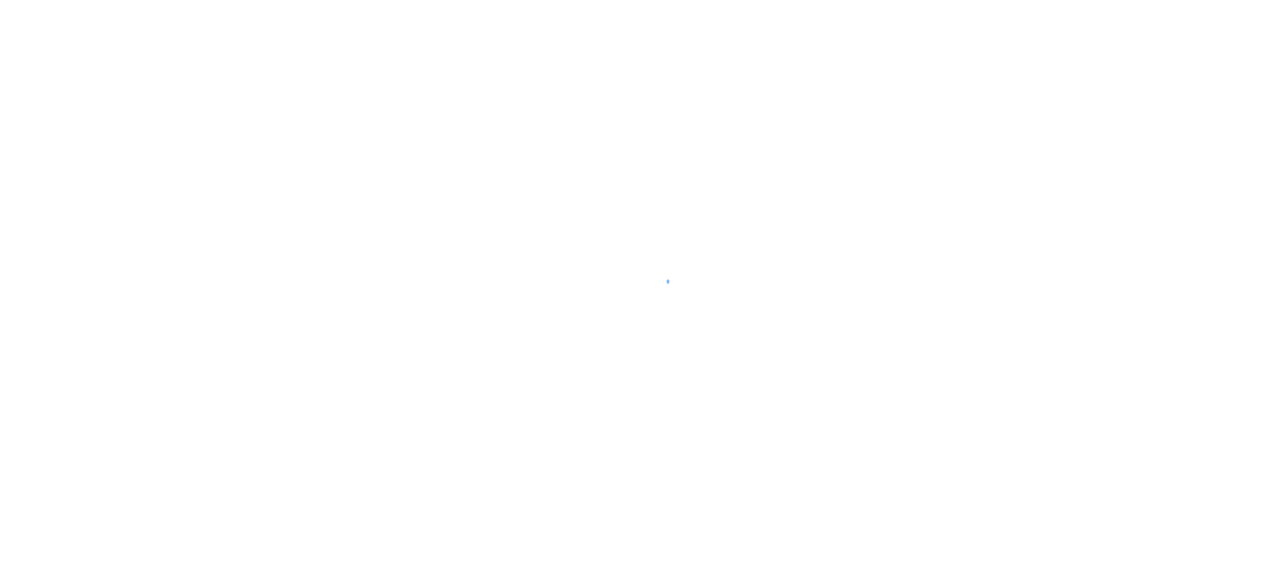 scroll, scrollTop: 0, scrollLeft: 0, axis: both 